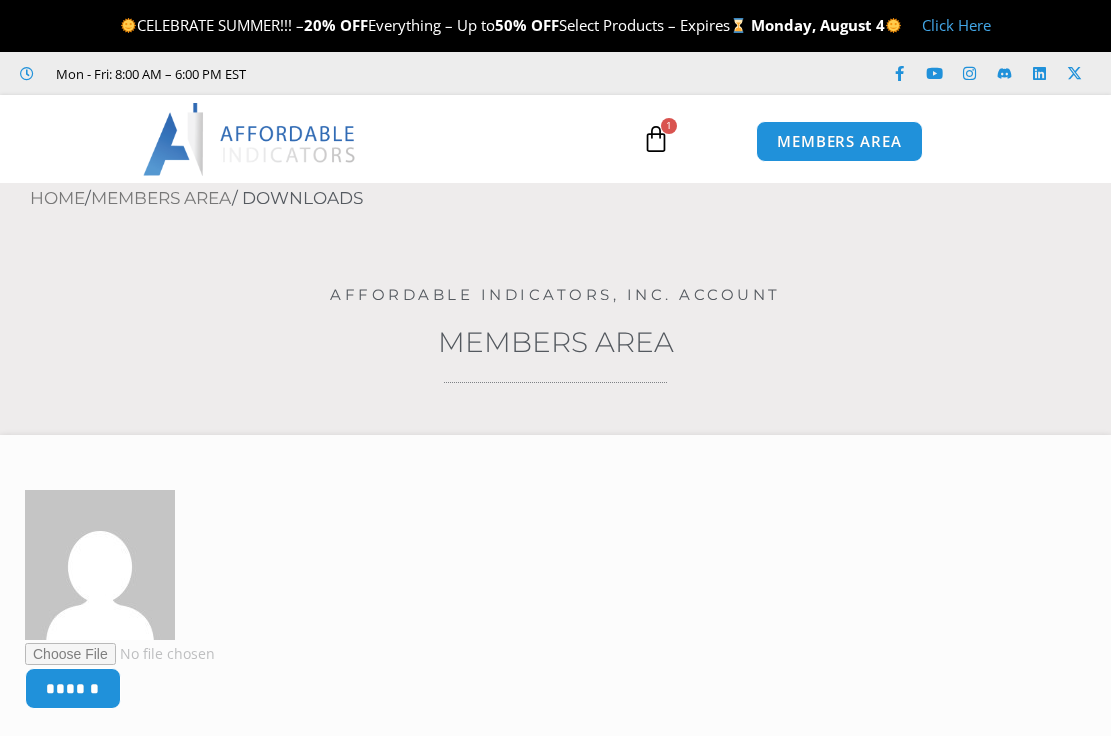 scroll, scrollTop: 0, scrollLeft: 0, axis: both 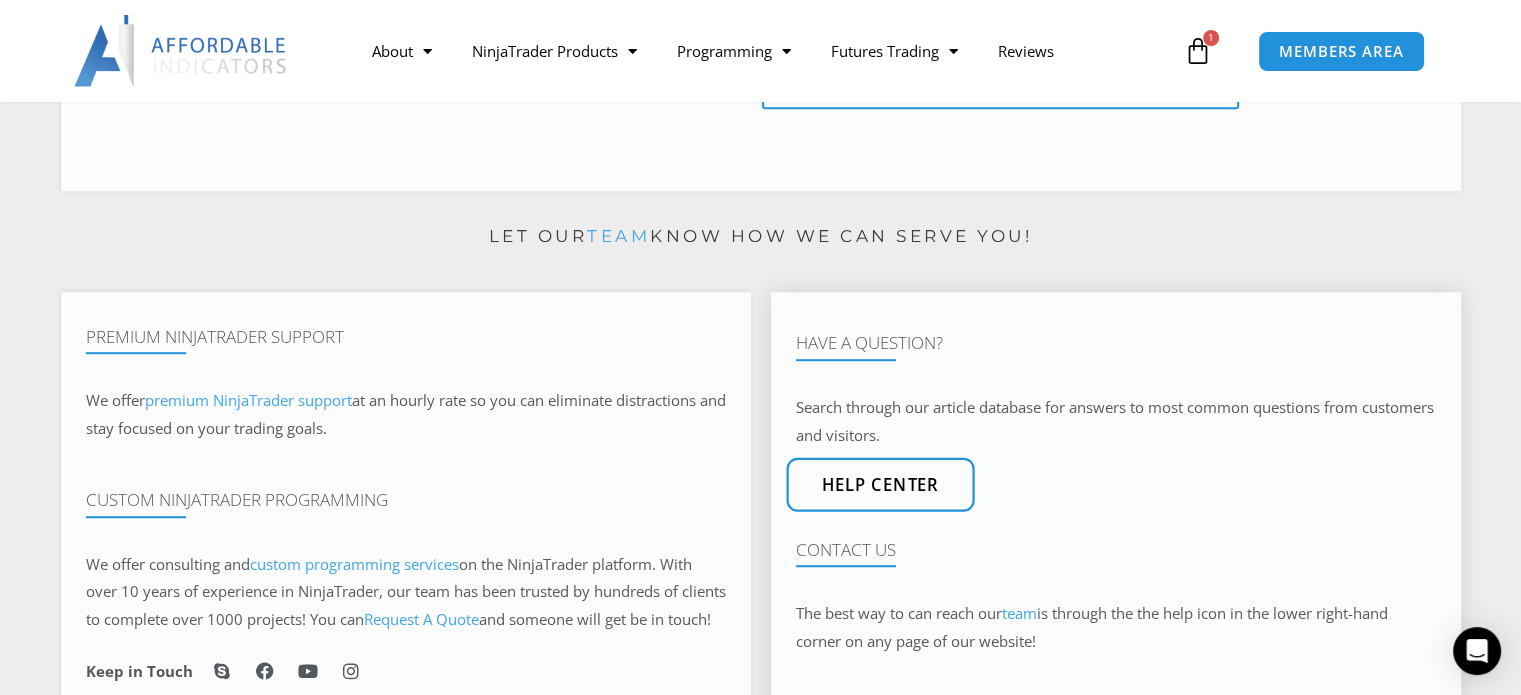 click on "Help center" at bounding box center [880, 484] 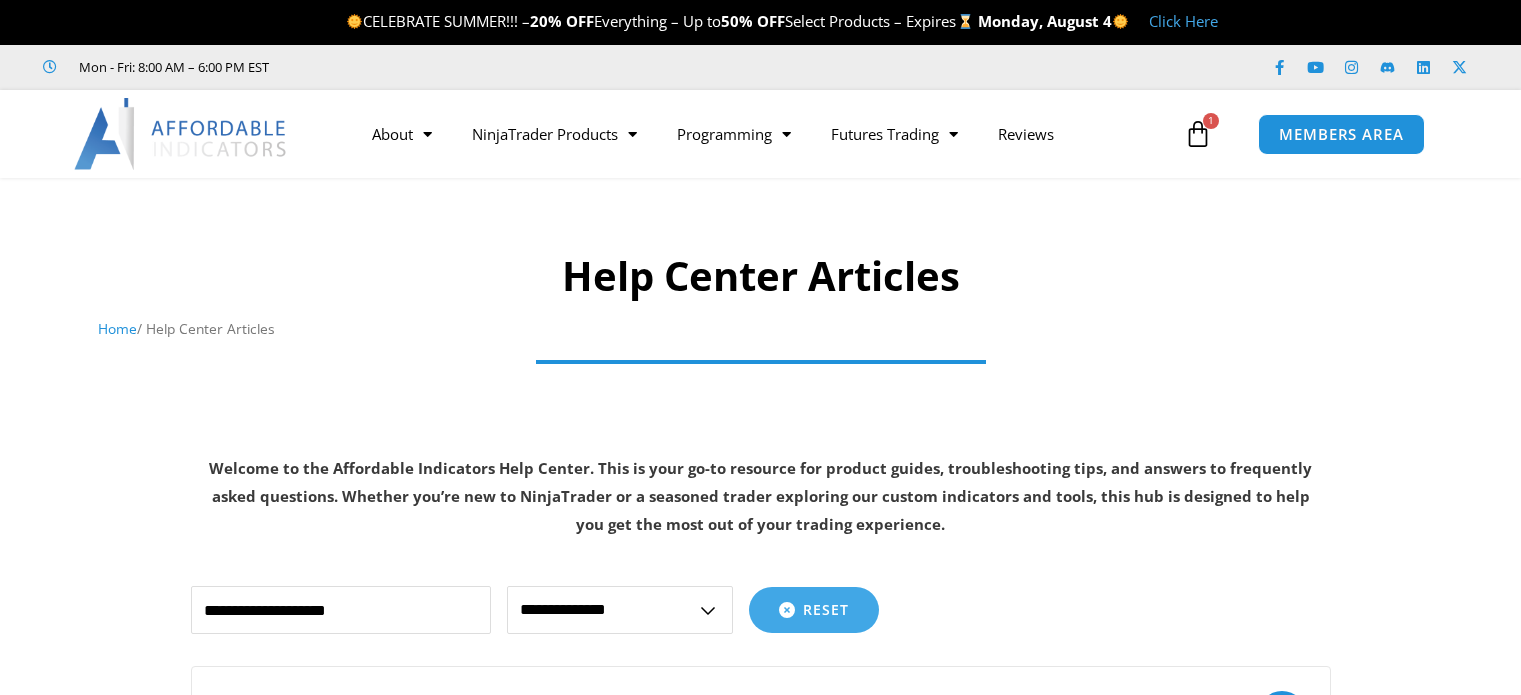 scroll, scrollTop: 0, scrollLeft: 0, axis: both 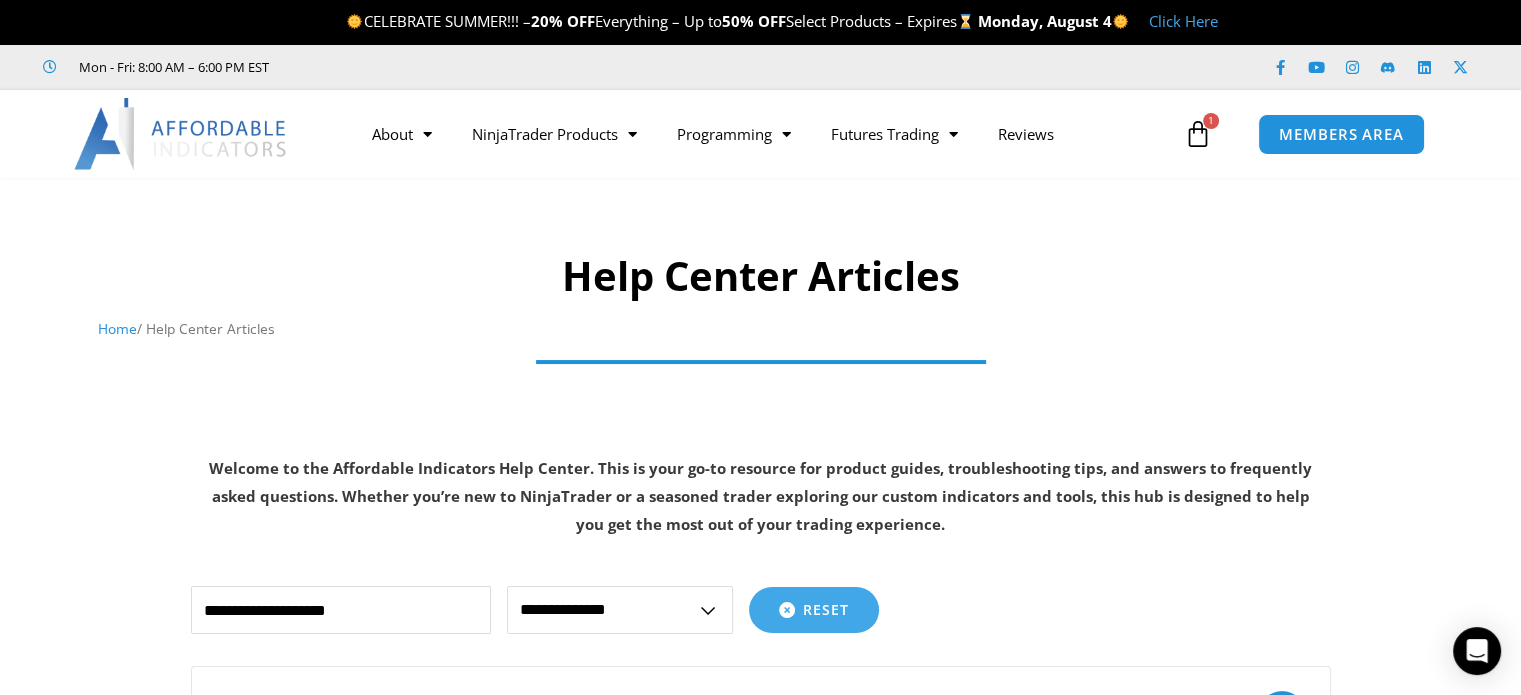 drag, startPoint x: 1005, startPoint y: 571, endPoint x: 1028, endPoint y: 606, distance: 41.880783 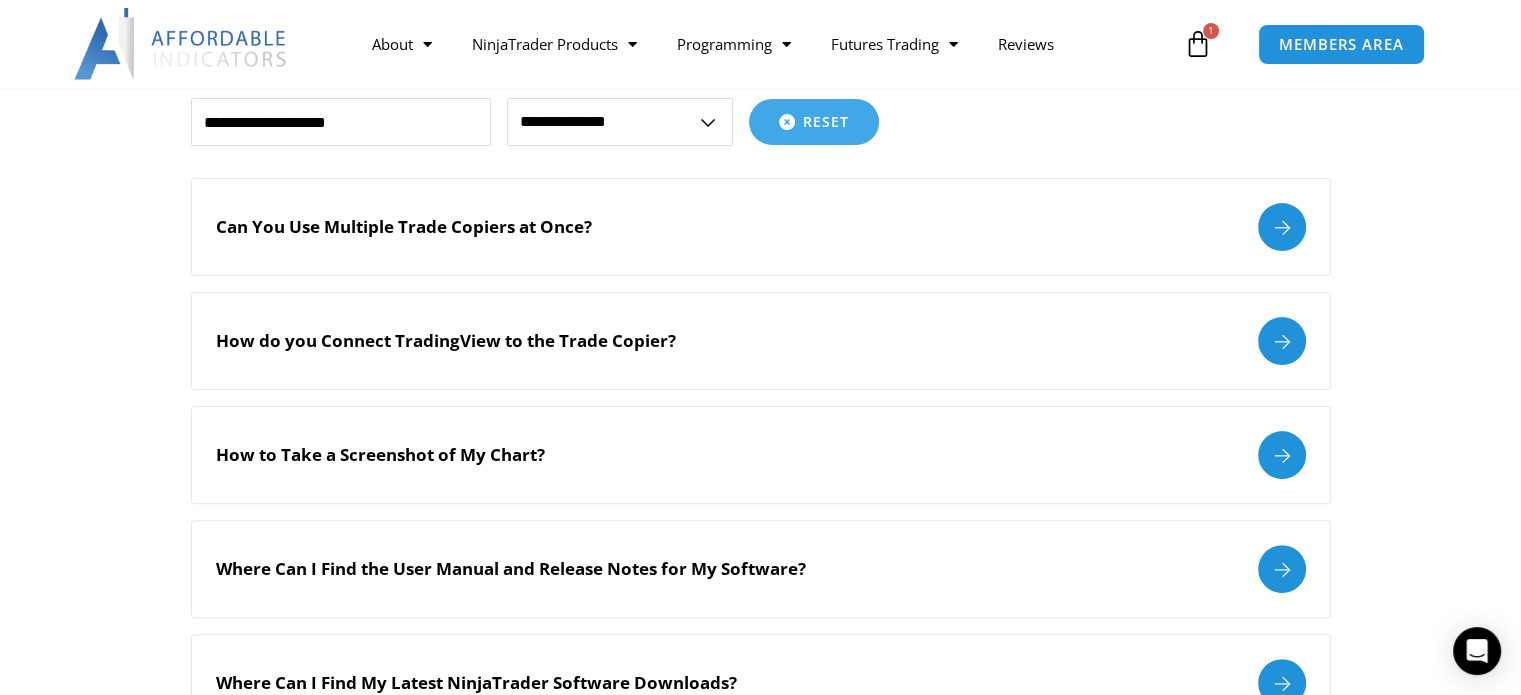 scroll, scrollTop: 0, scrollLeft: 0, axis: both 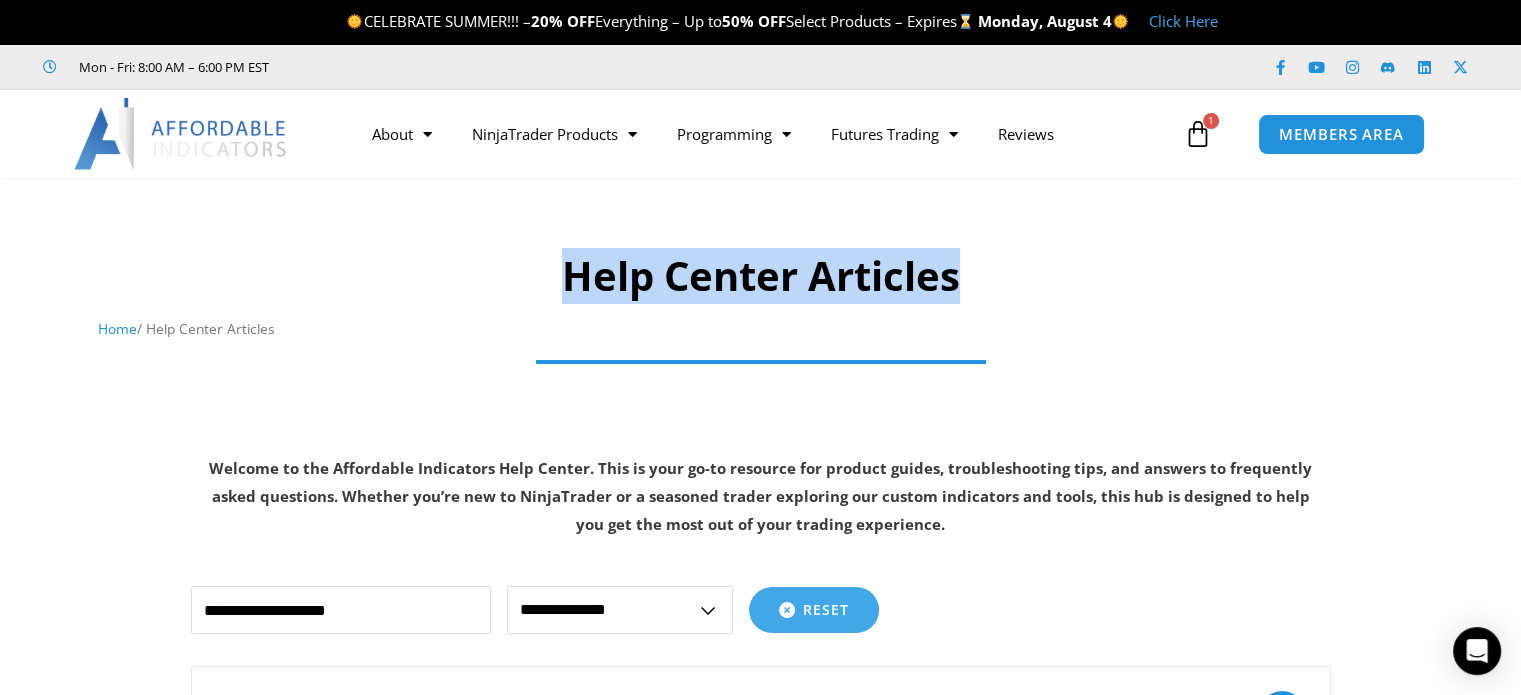 drag, startPoint x: 1278, startPoint y: 234, endPoint x: 1342, endPoint y: 205, distance: 70.26379 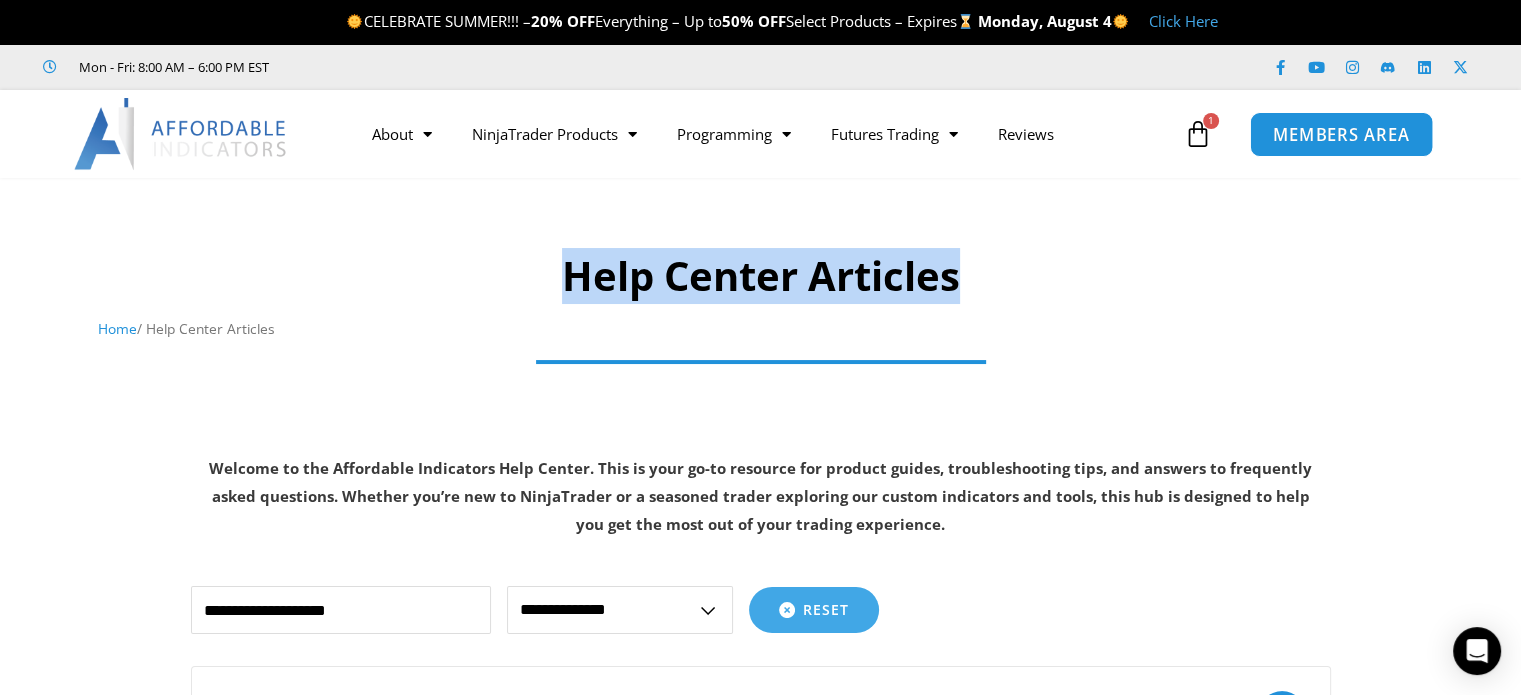 click on "MEMBERS AREA" at bounding box center (1341, 133) 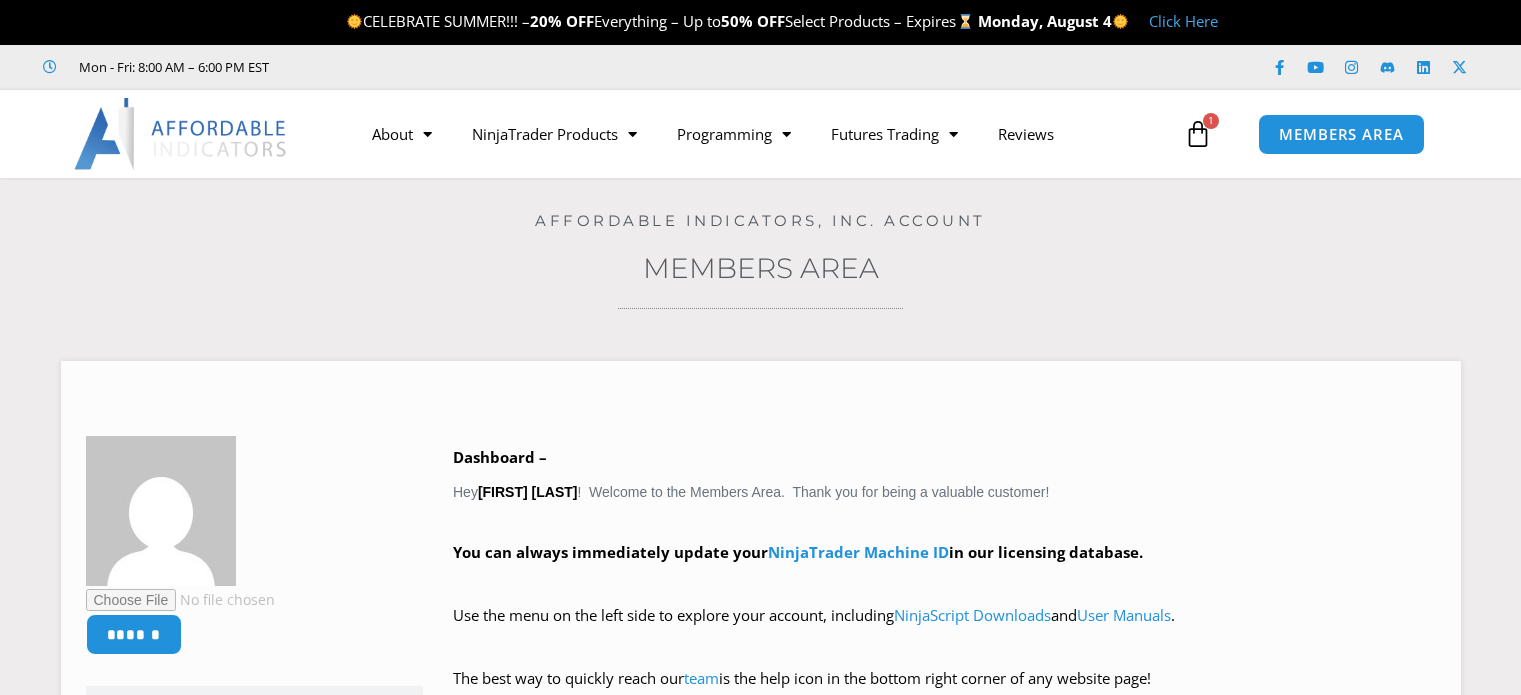 click on "MEMBERS AREA" at bounding box center [1341, 134] 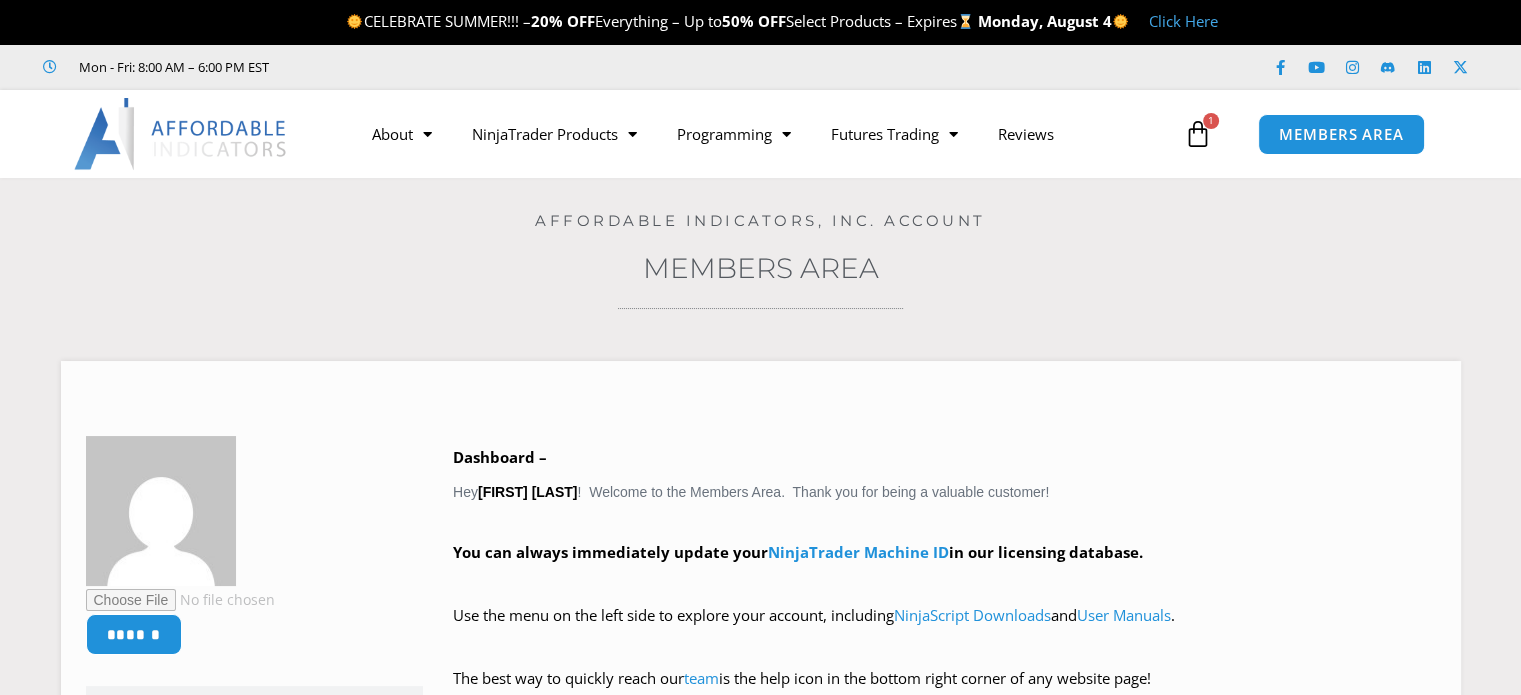 scroll, scrollTop: 0, scrollLeft: 0, axis: both 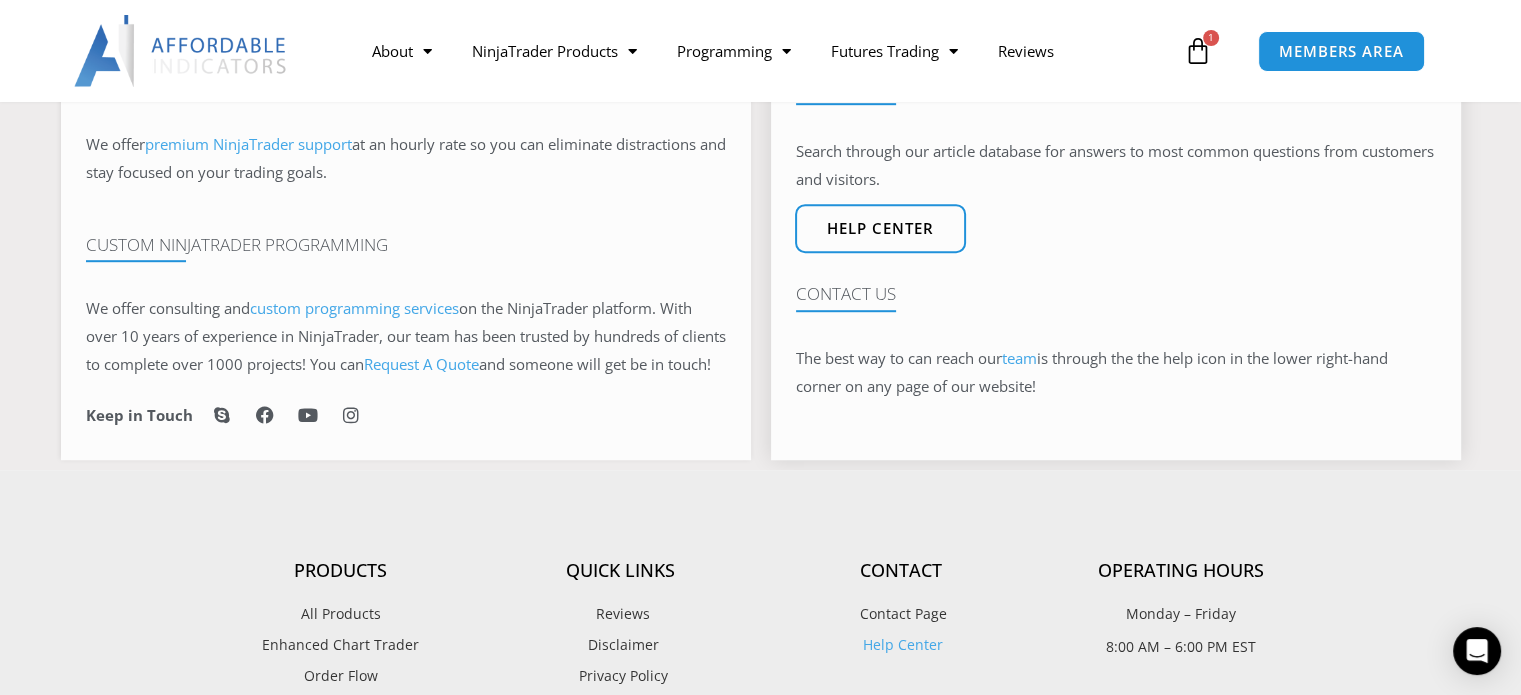 click on "Contact Us" at bounding box center [1116, 294] 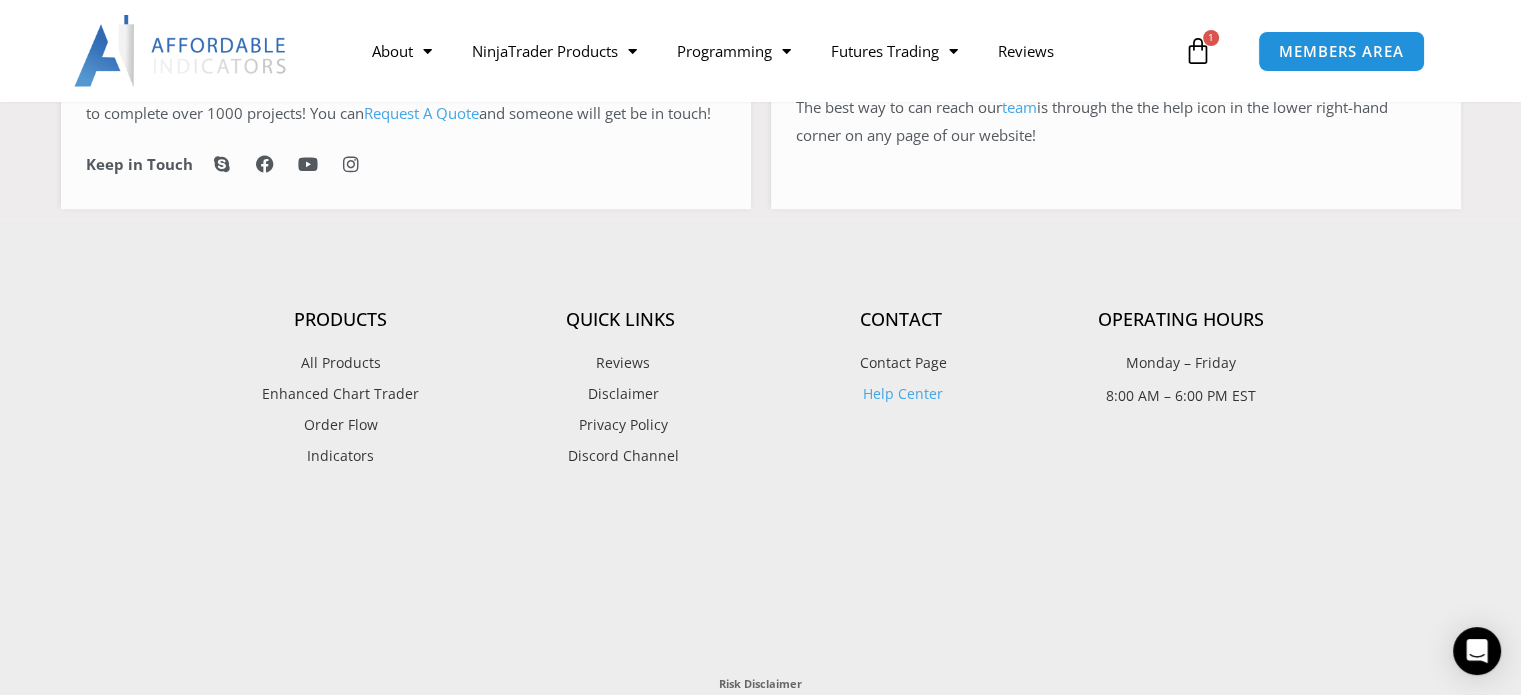 scroll, scrollTop: 1479, scrollLeft: 0, axis: vertical 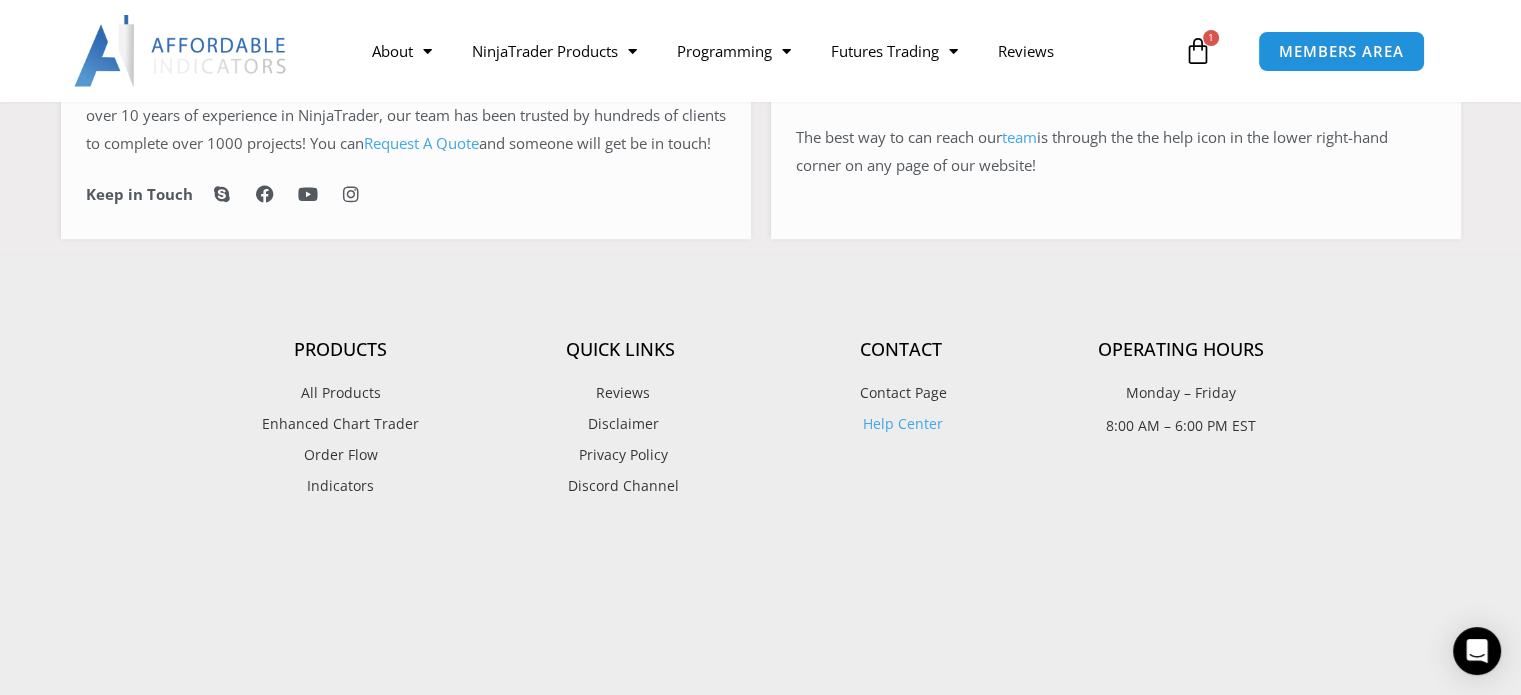 click on "Help Center" at bounding box center (900, 424) 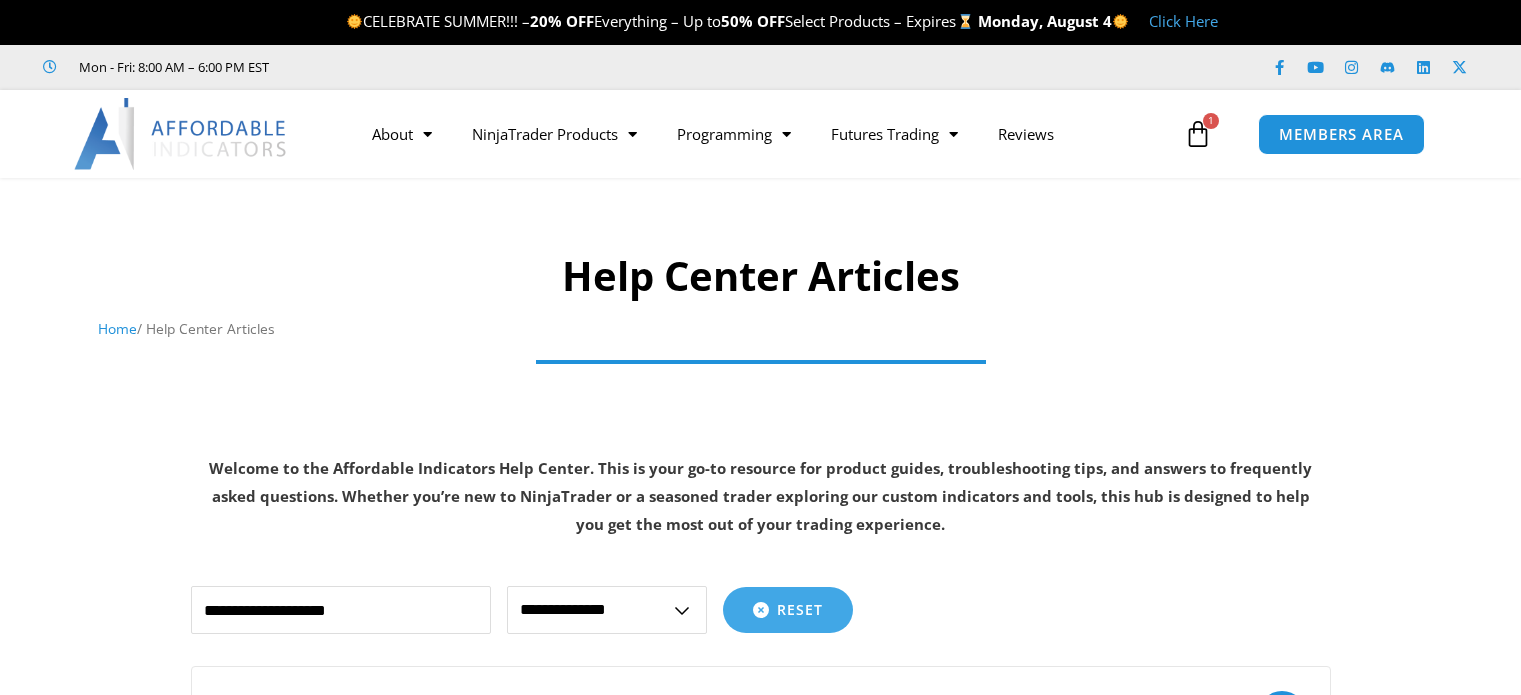 scroll, scrollTop: 0, scrollLeft: 0, axis: both 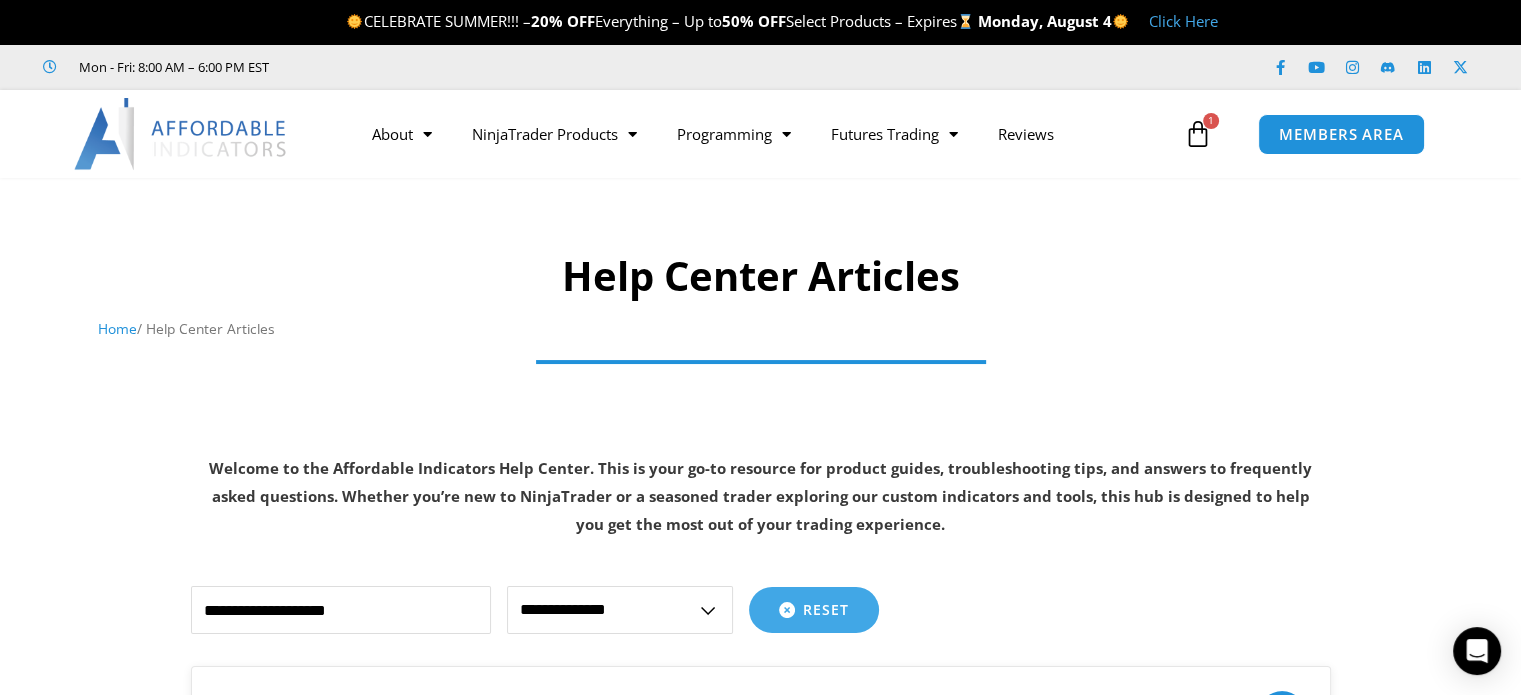 drag, startPoint x: 704, startPoint y: 611, endPoint x: 717, endPoint y: 671, distance: 61.39218 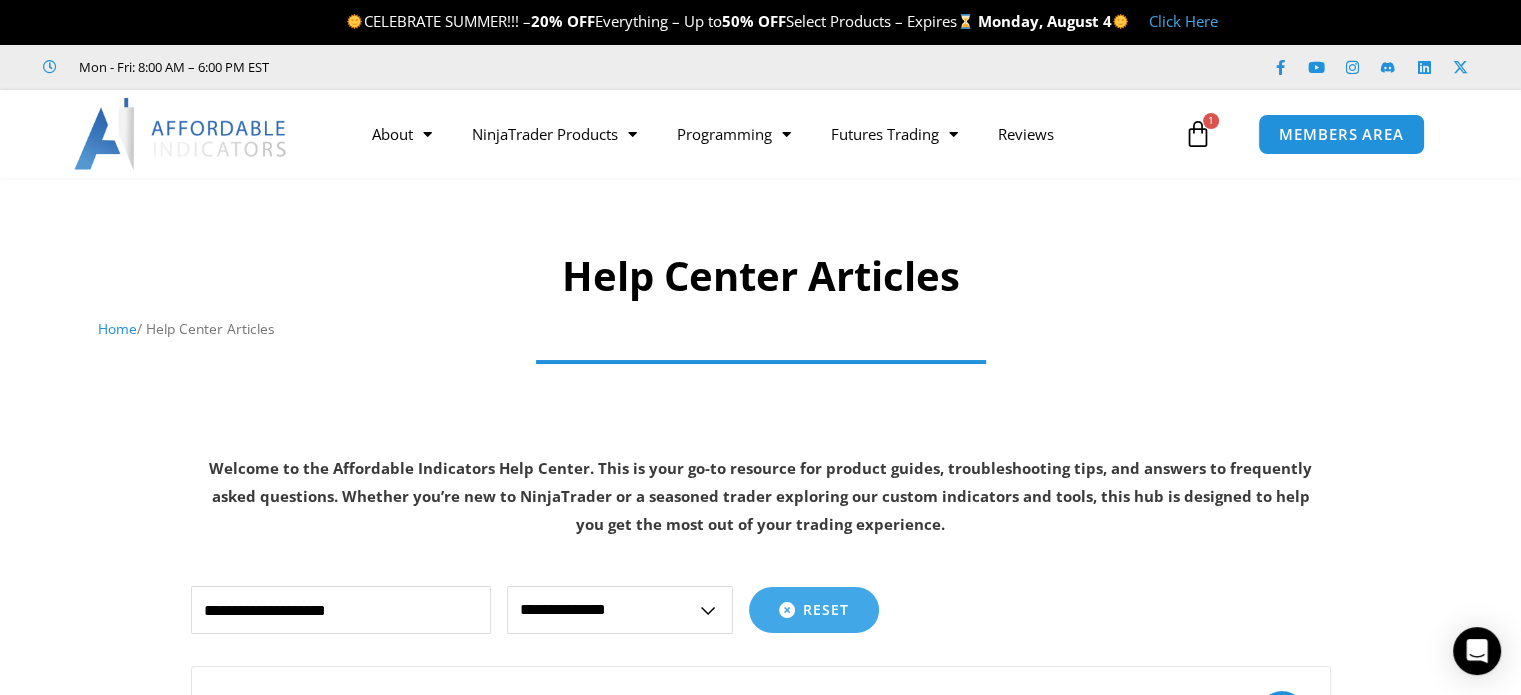 click on "**********" at bounding box center [761, 610] 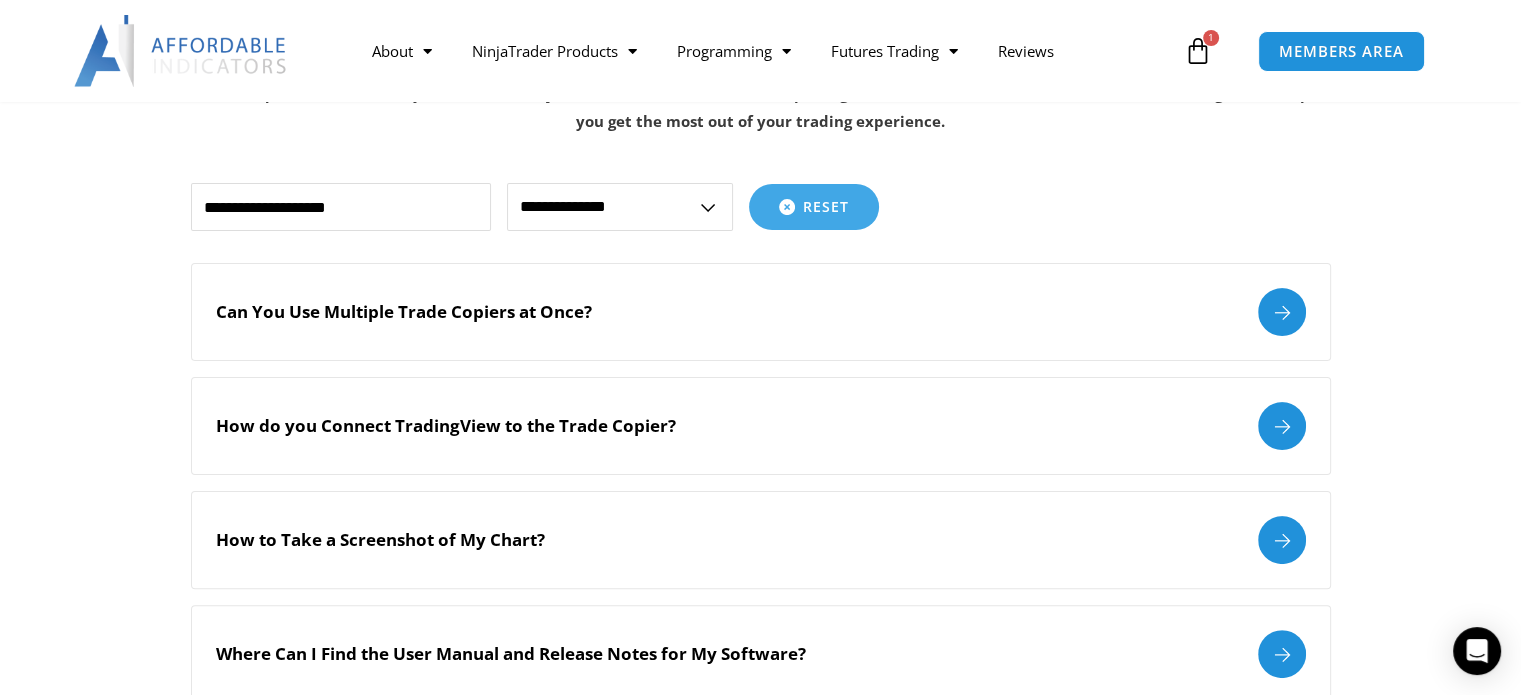 scroll, scrollTop: 313, scrollLeft: 0, axis: vertical 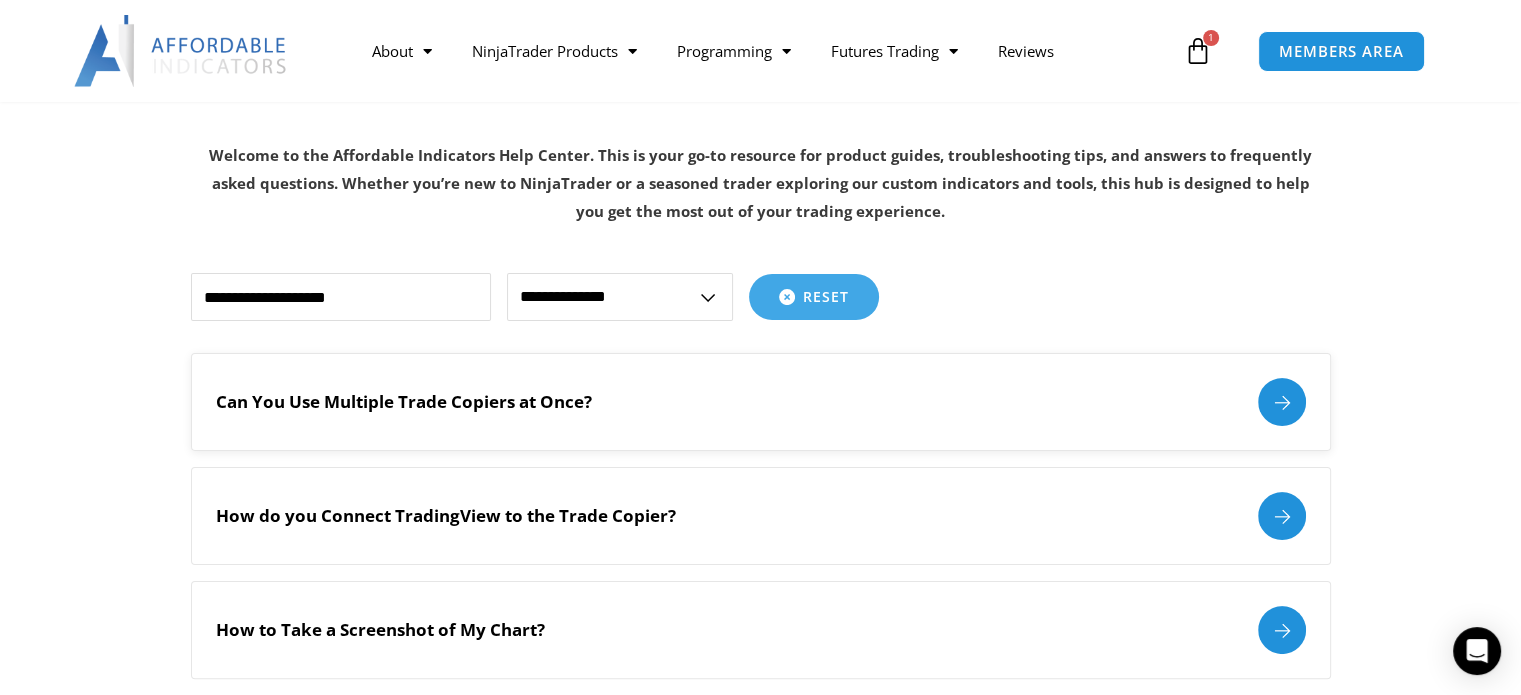 click at bounding box center (1282, 402) 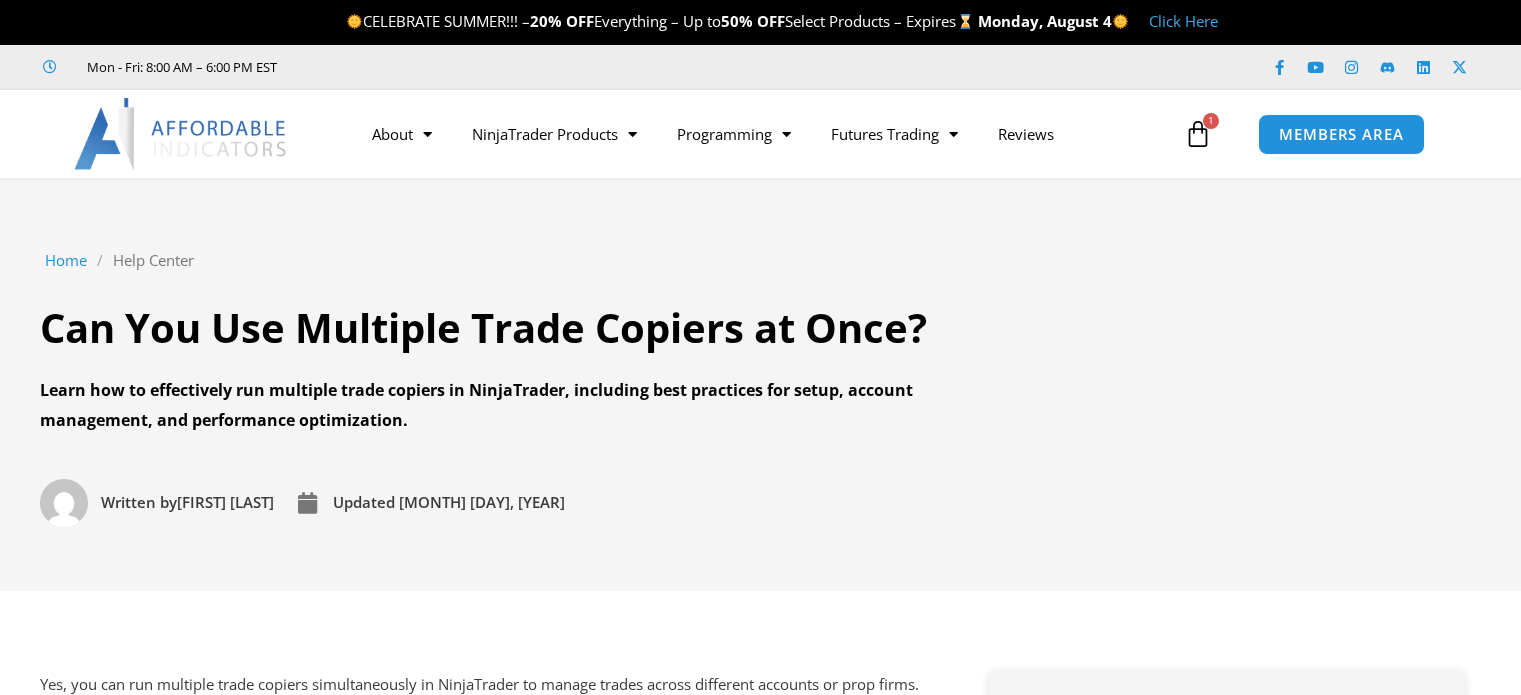 scroll, scrollTop: 0, scrollLeft: 0, axis: both 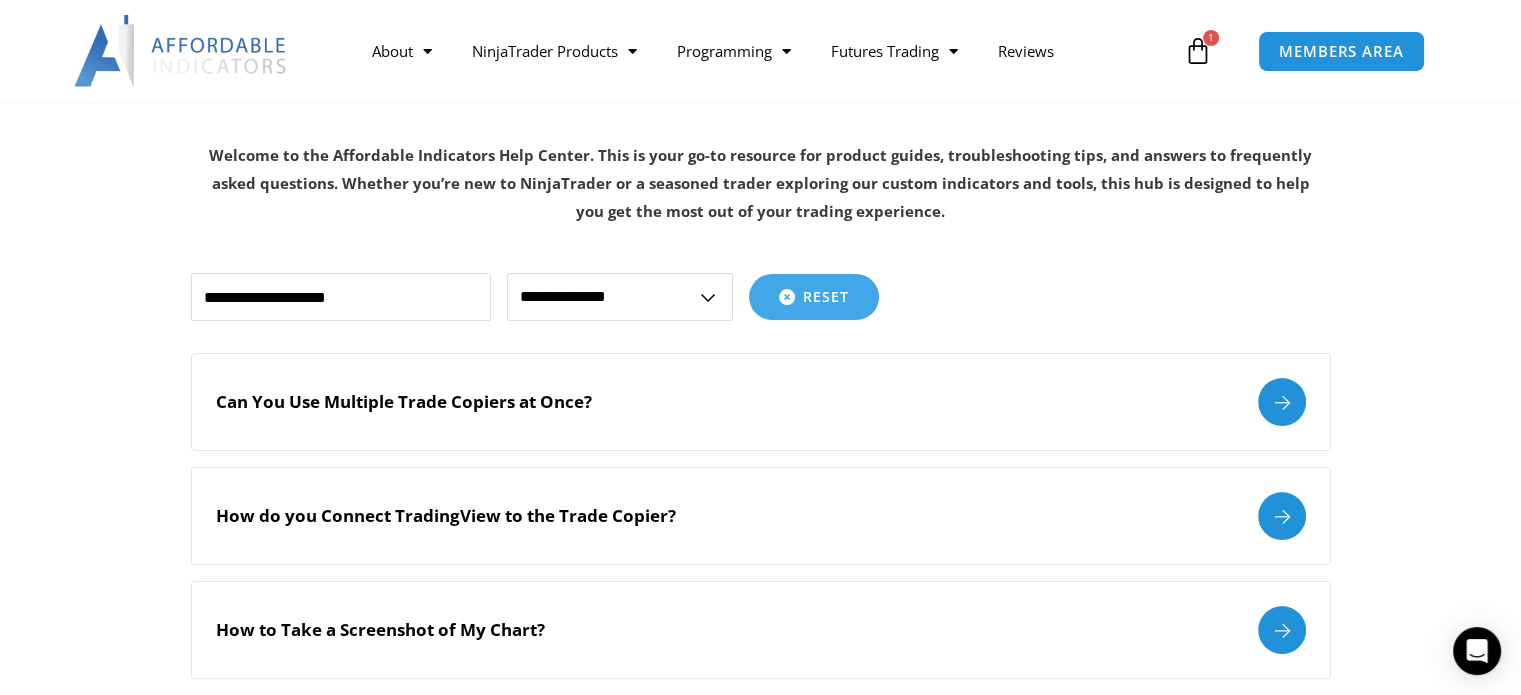 click on "Can You Use Multiple Trade Copiers at Once?
How do you Connect TradingView to the Trade Copier?
How to Take a Screenshot of My Chart?
Where Can I Find the User Manual and Release Notes for My Software?
Where Can I Find My Latest NinjaTrader Software Downloads?
What Is the Best Trade Copier for TradingView?
Upgrade Options For Enhanced Chart Trader
Trade Copier Troubleshooting Guide
What Is the Best Server Setup for Running NinjaTrader?" at bounding box center [761, 1428] 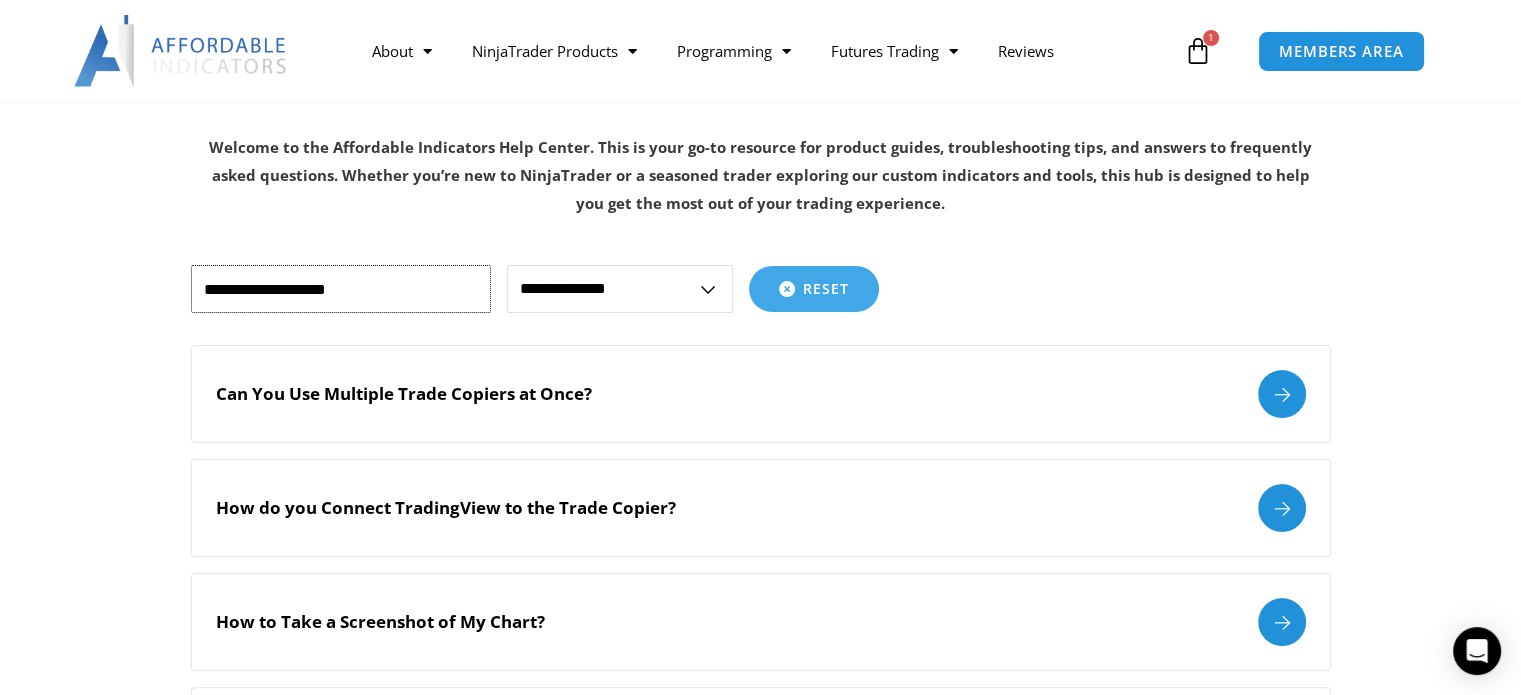 click at bounding box center [341, 289] 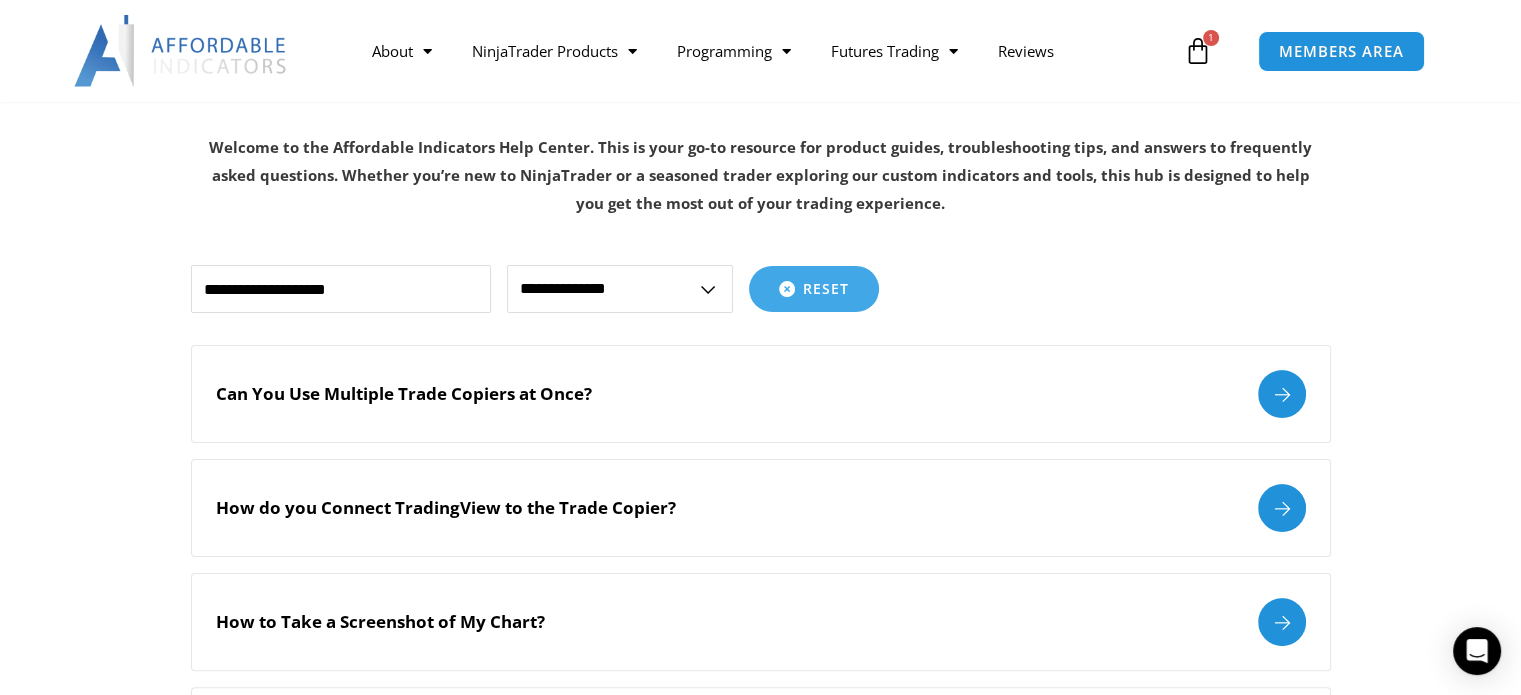 click on "**********" at bounding box center [620, 289] 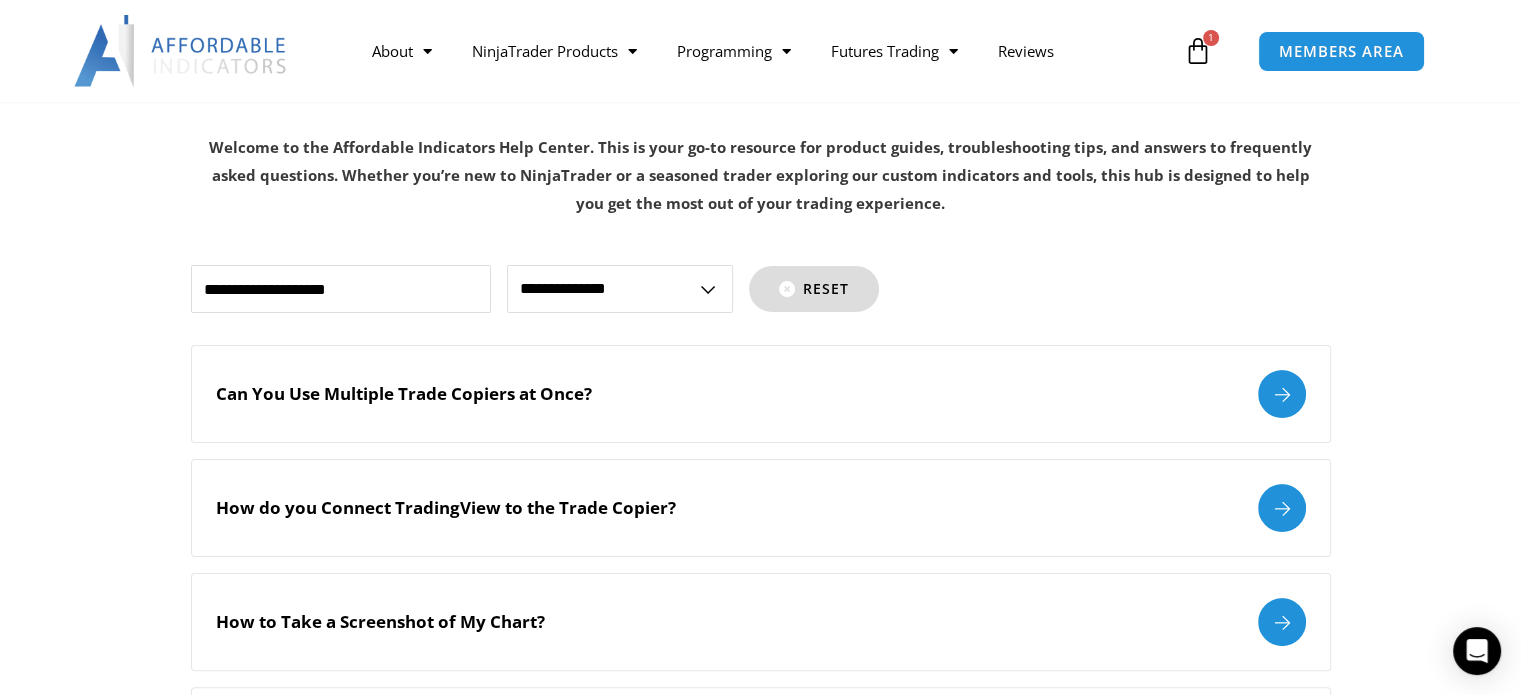 click on "Reset" at bounding box center (826, 289) 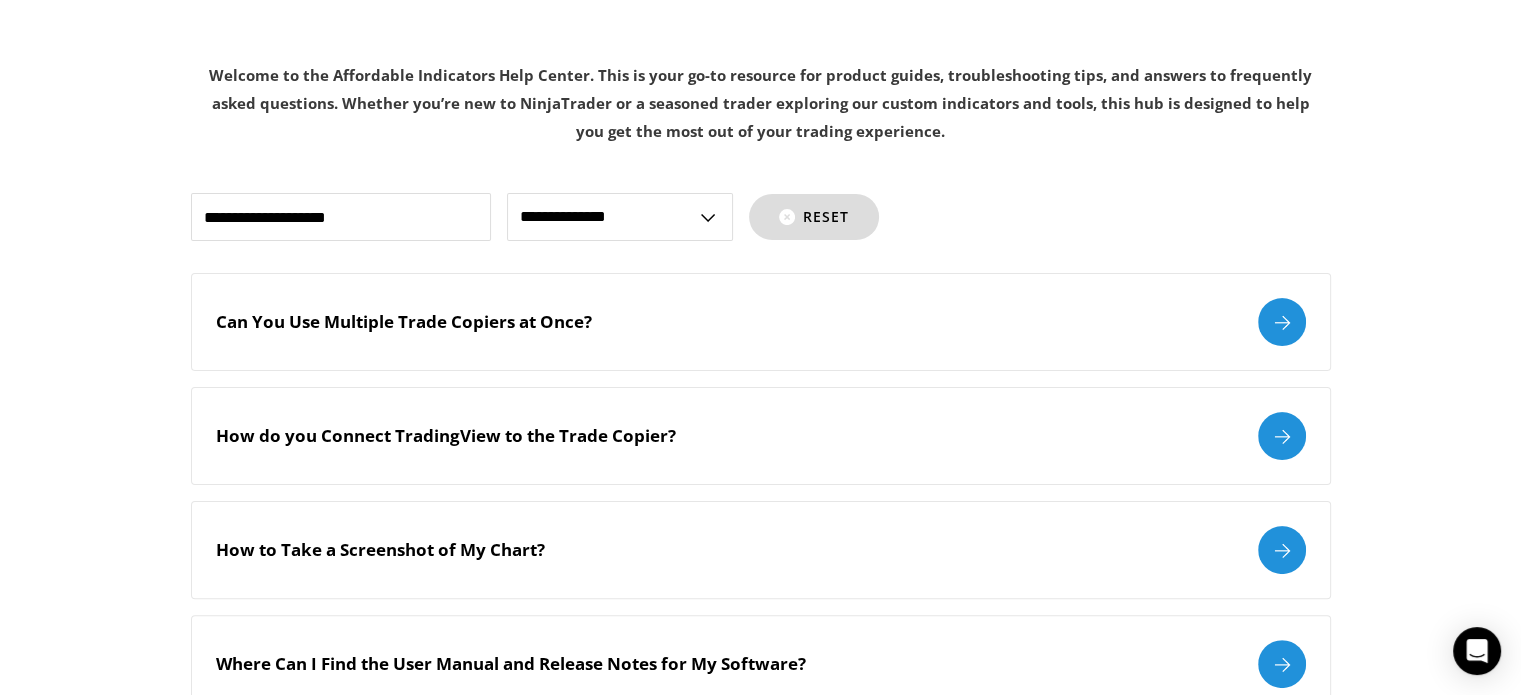 scroll, scrollTop: 0, scrollLeft: 0, axis: both 